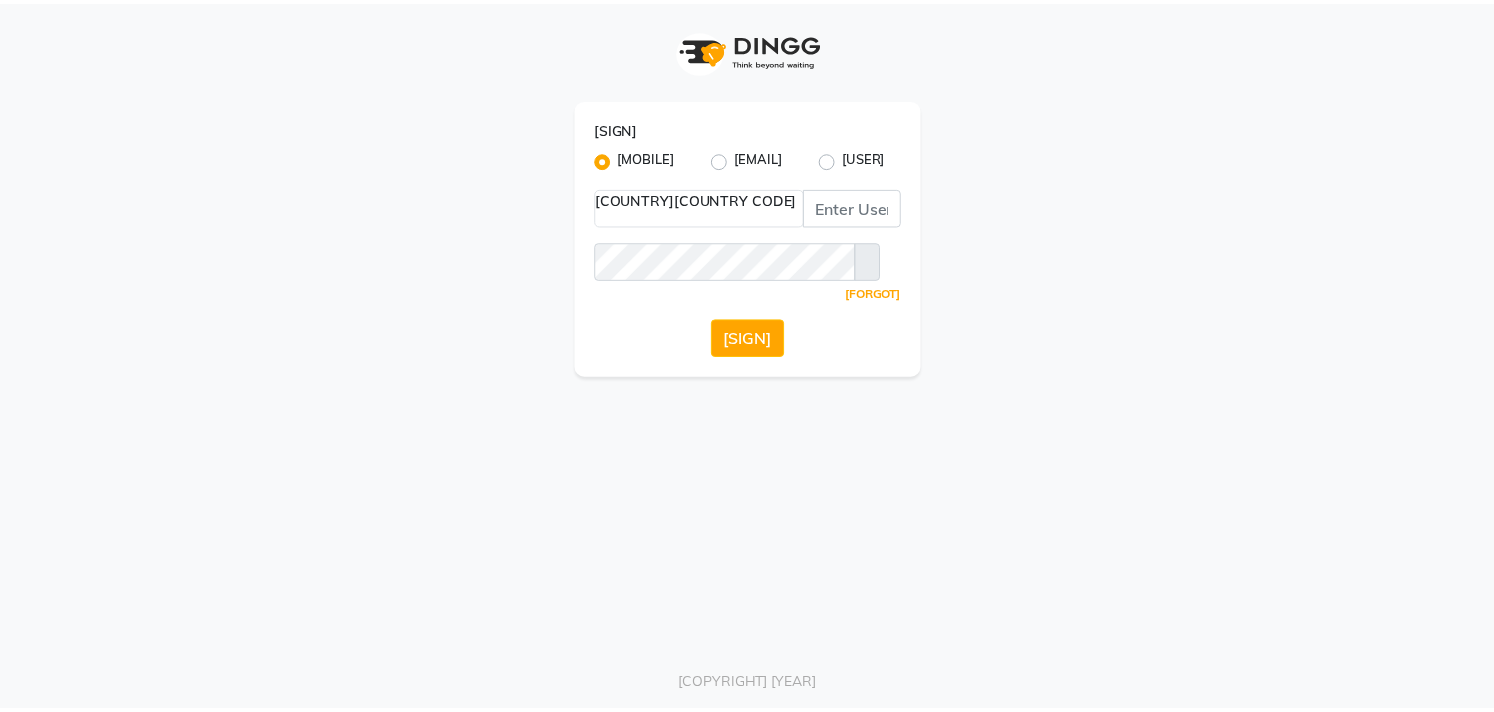 scroll, scrollTop: 0, scrollLeft: 0, axis: both 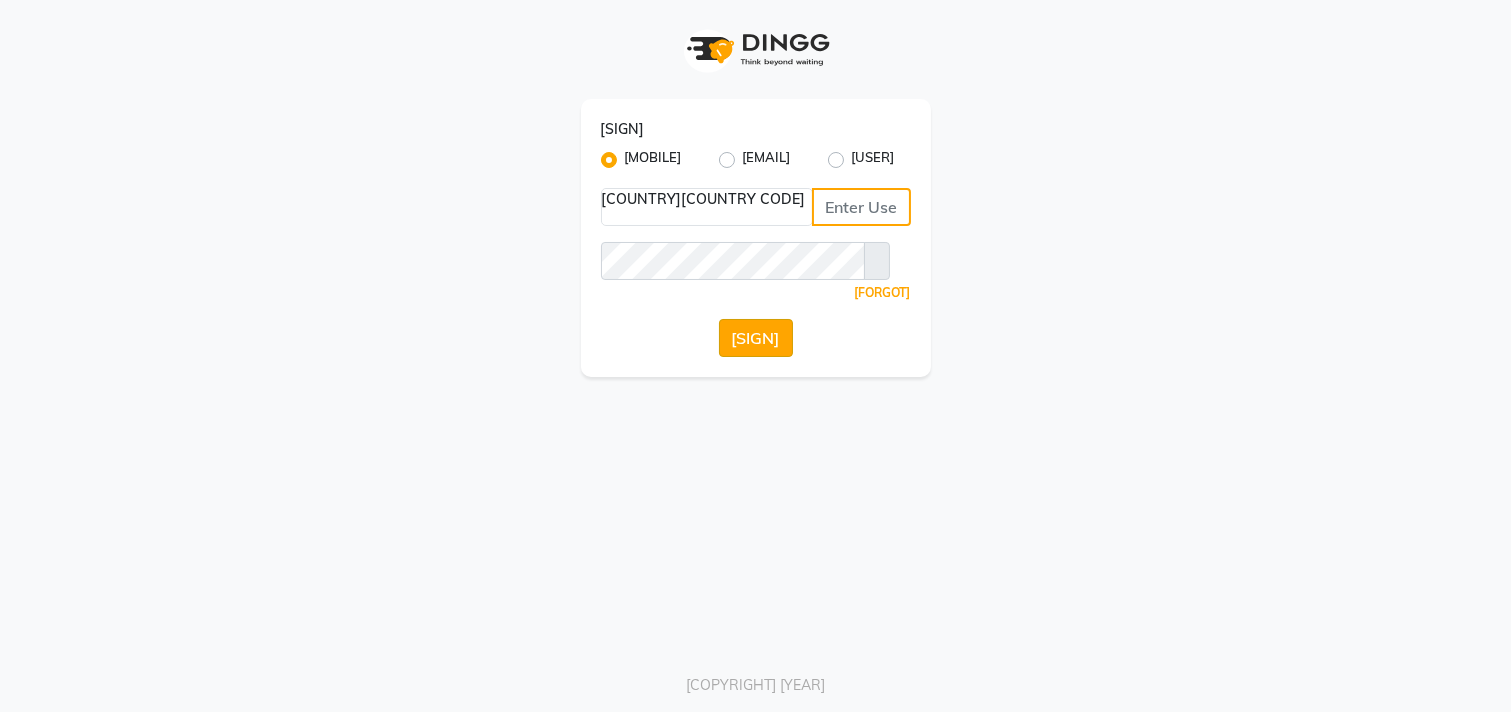 type on "[PHONE]" 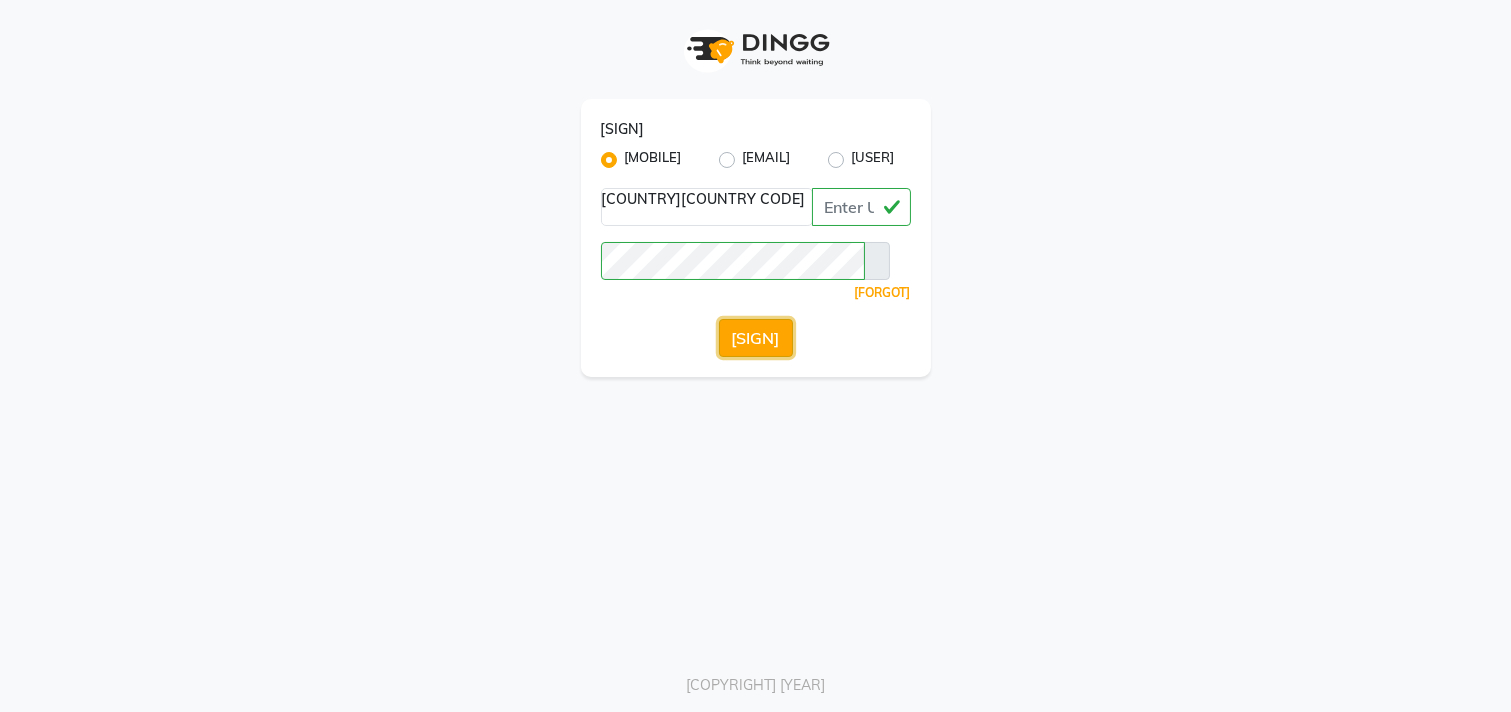 click on "[SIGN]" at bounding box center (756, 338) 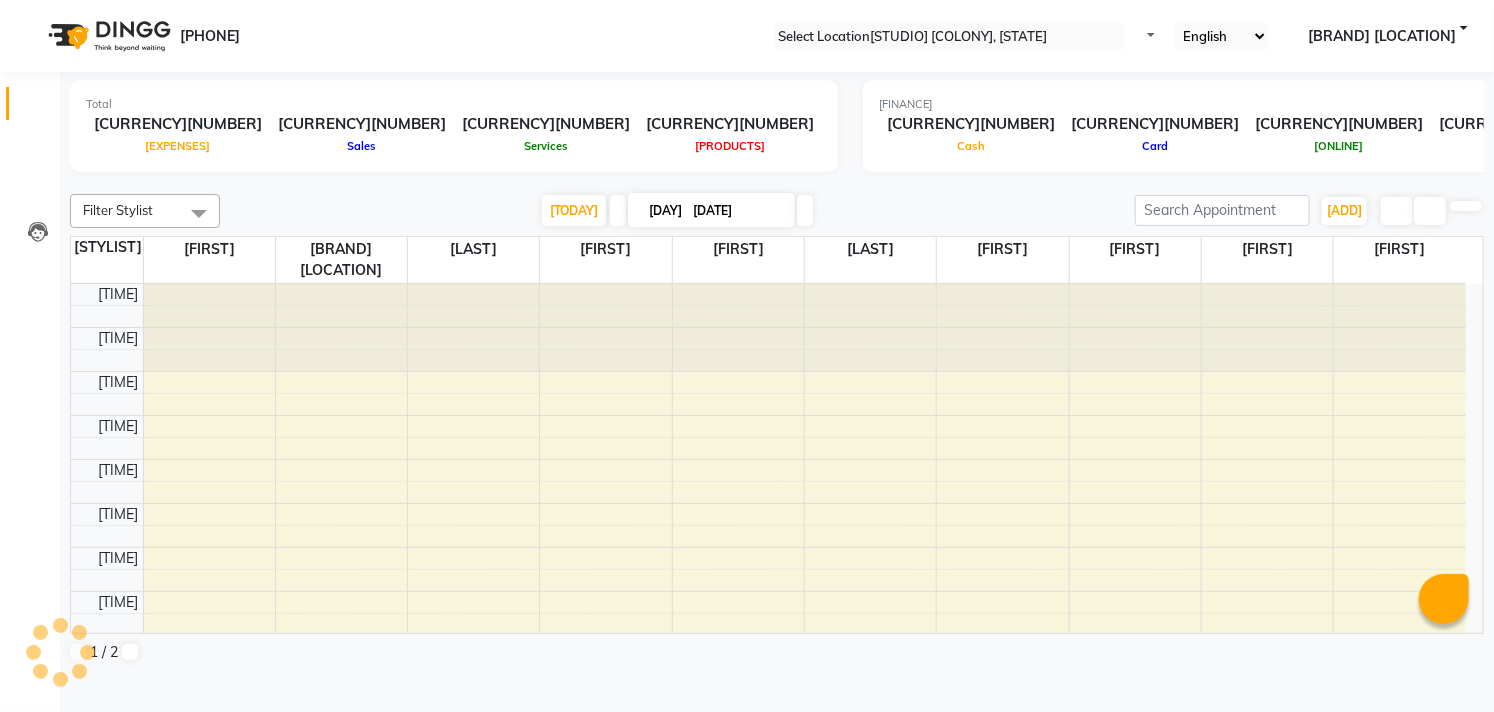 scroll, scrollTop: 0, scrollLeft: 0, axis: both 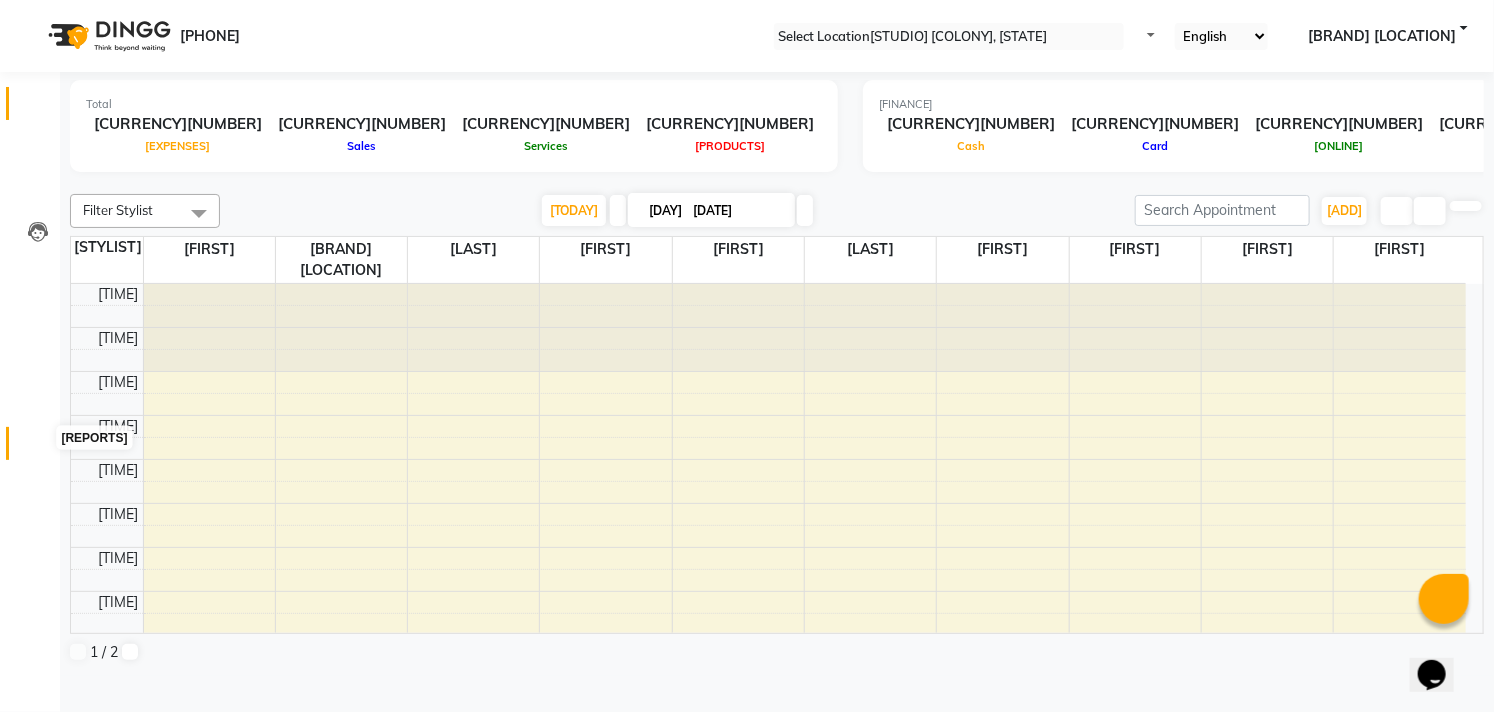 click at bounding box center (38, 448) 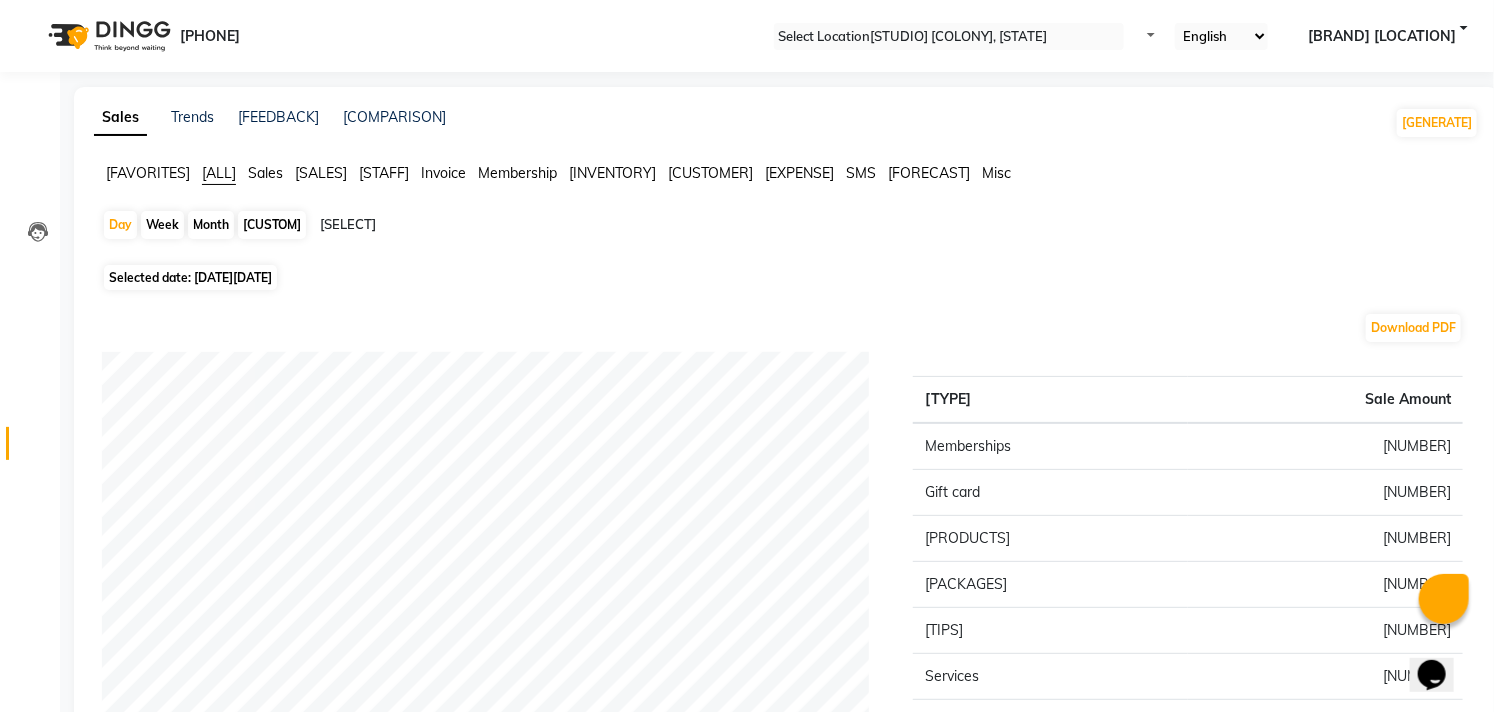 click on "[CUSTOM]" at bounding box center [272, 225] 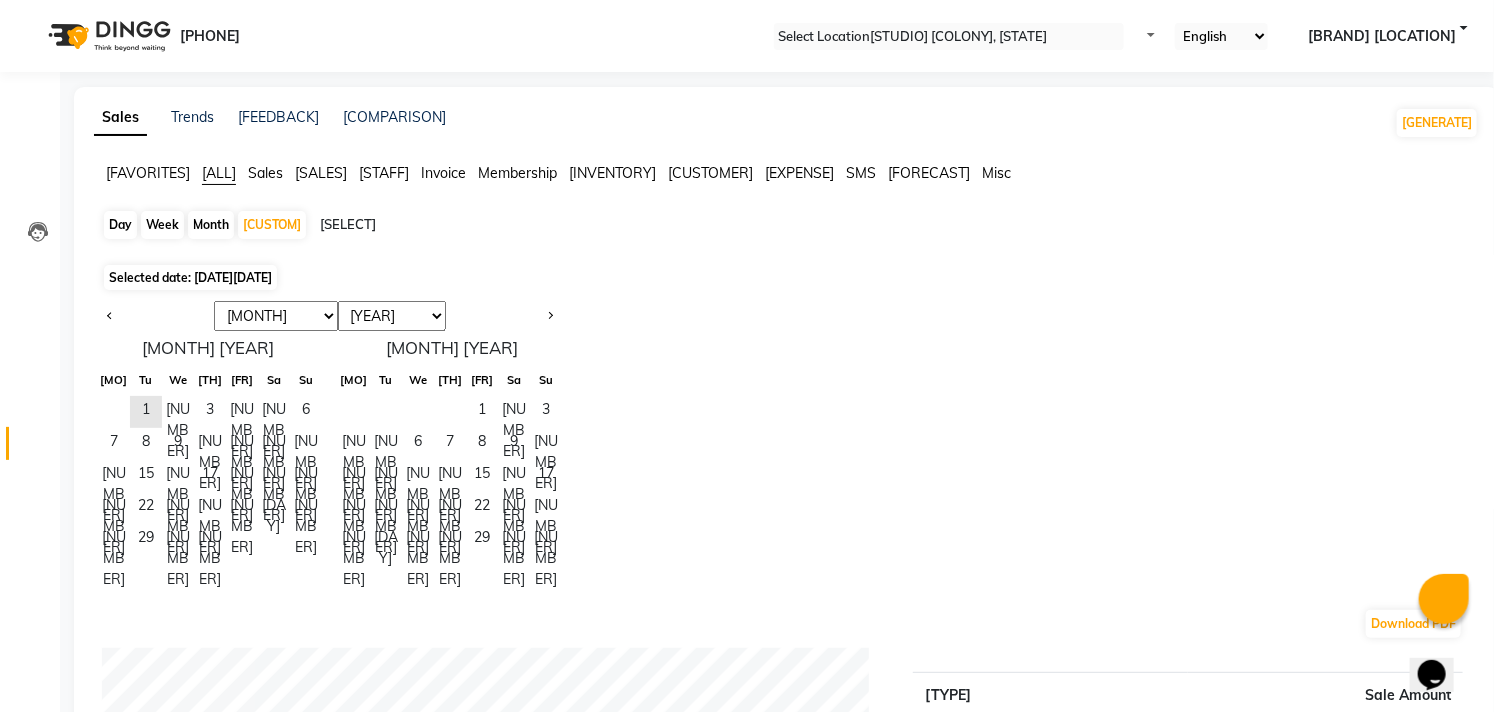 click on "Month" at bounding box center [211, 225] 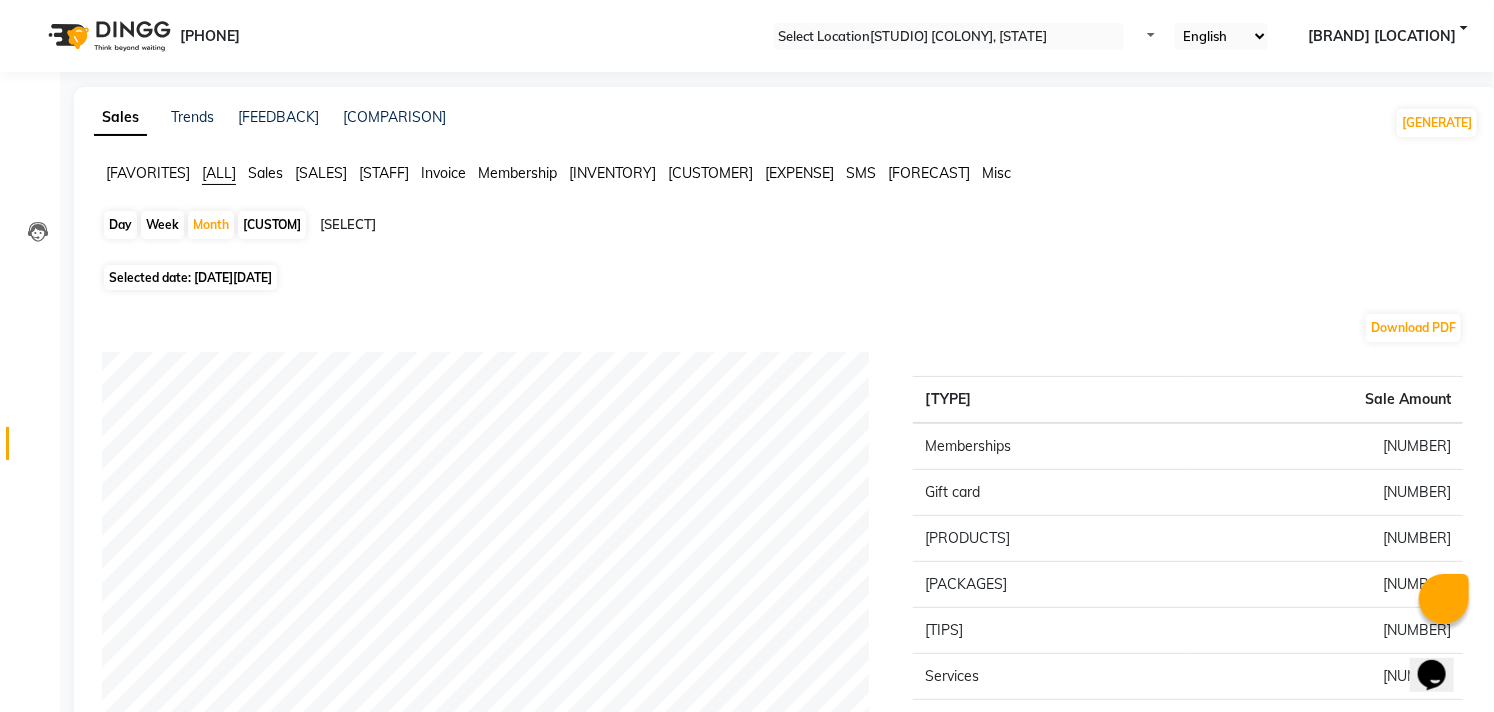 click on "[STAFF]" at bounding box center (148, 173) 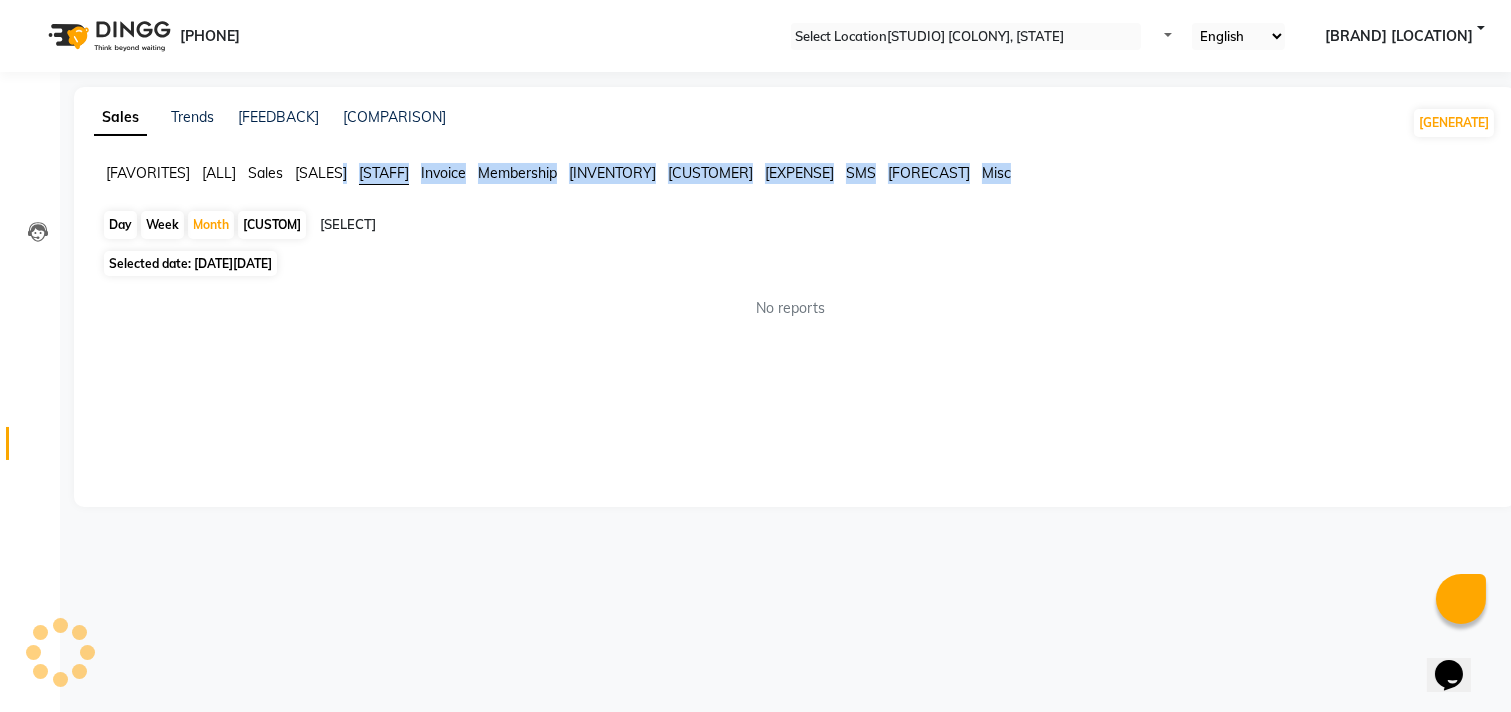 click on "[STAFF]" at bounding box center [384, 173] 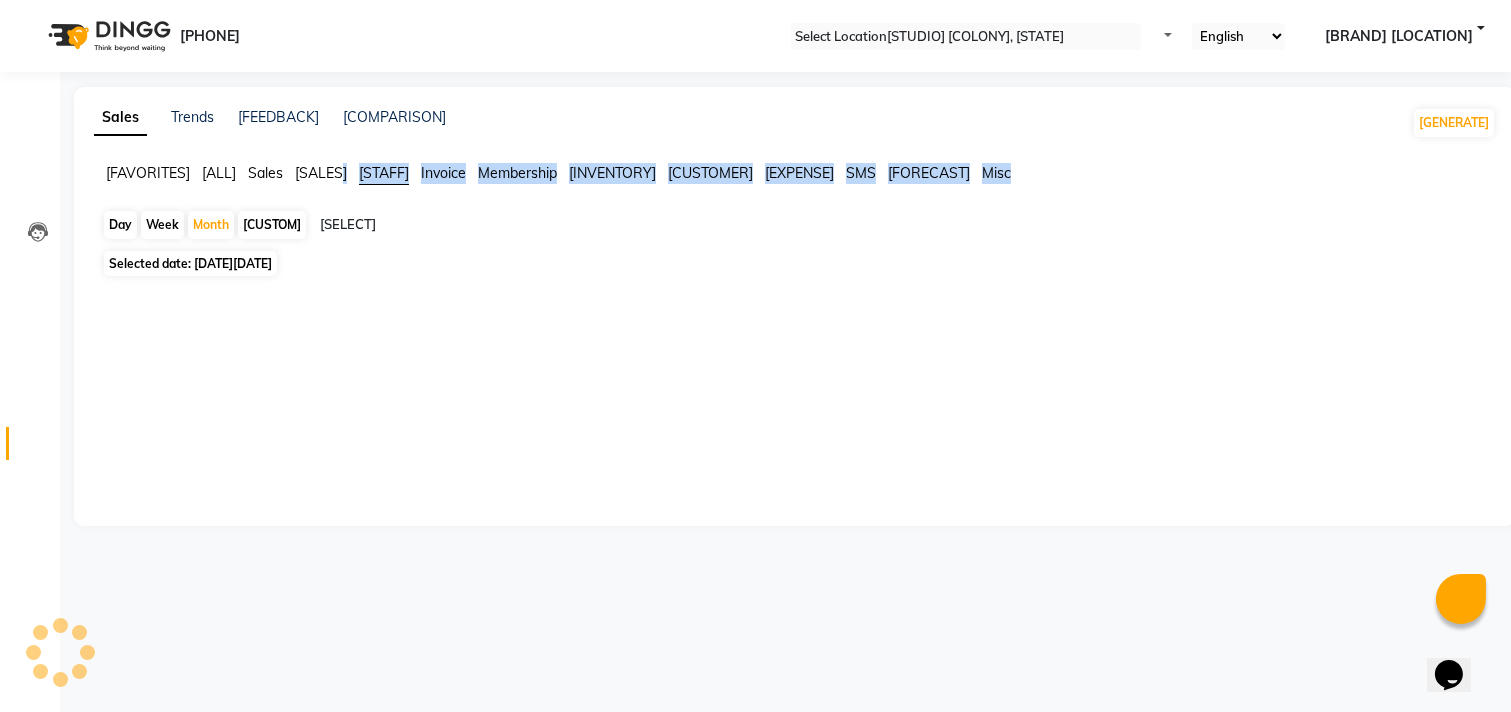 click on "[STAFF]" at bounding box center (384, 173) 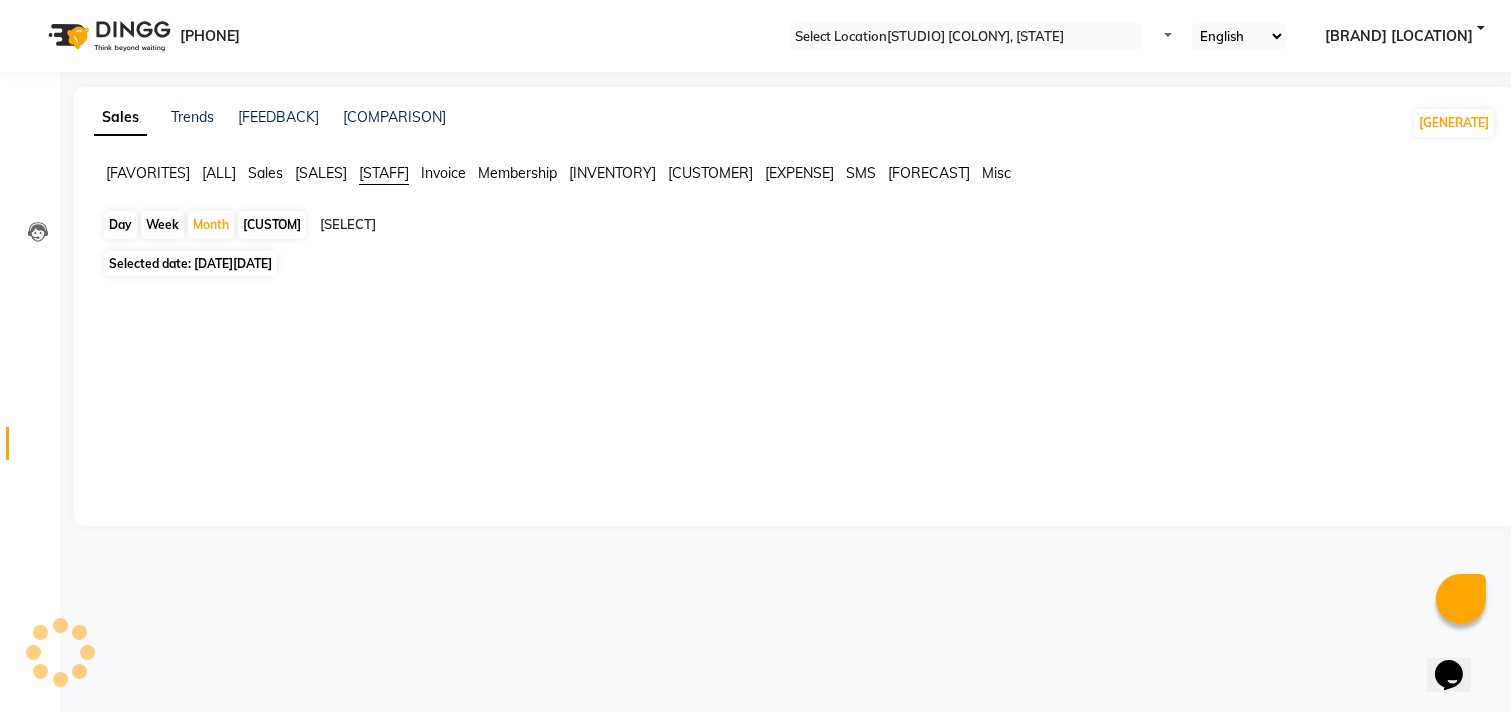 click on "[STAFF]" at bounding box center [384, 173] 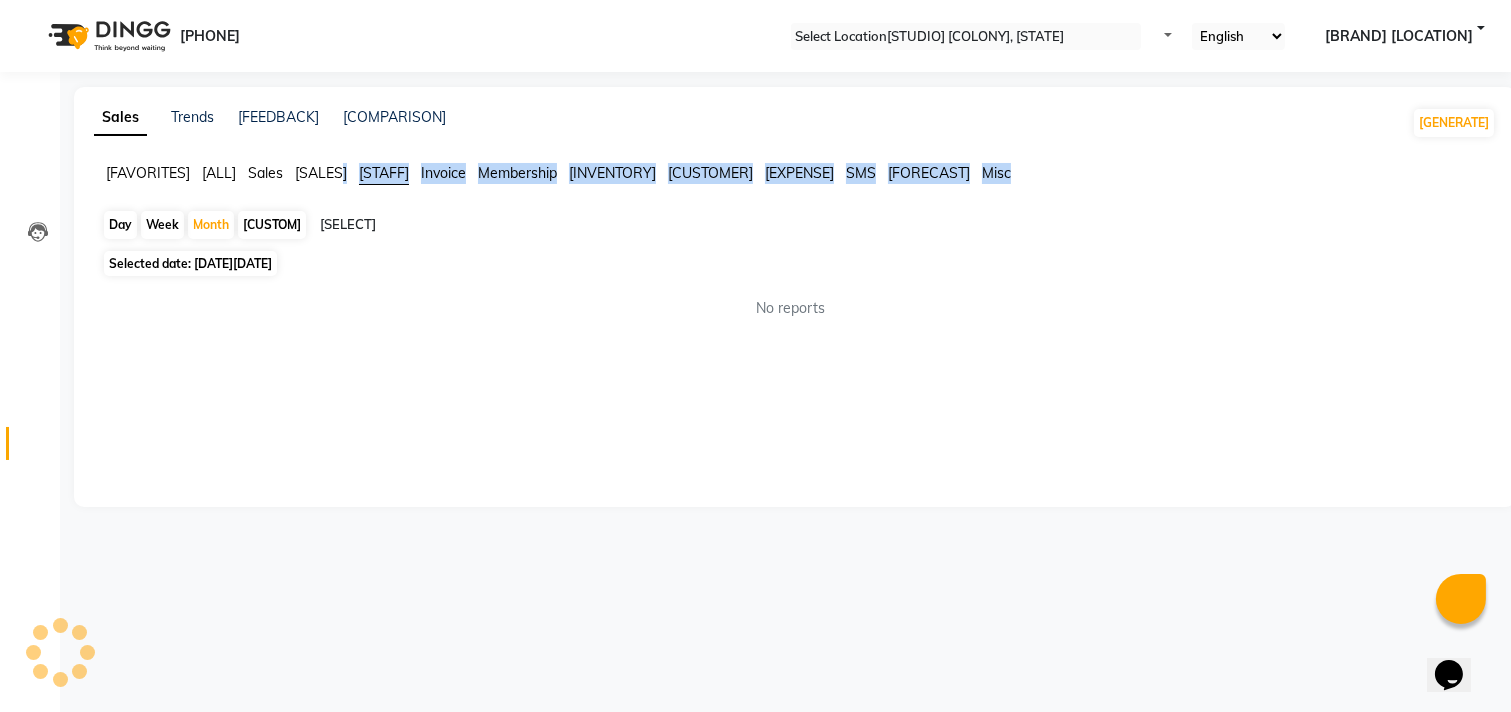 click on "[STAFF]" at bounding box center (384, 173) 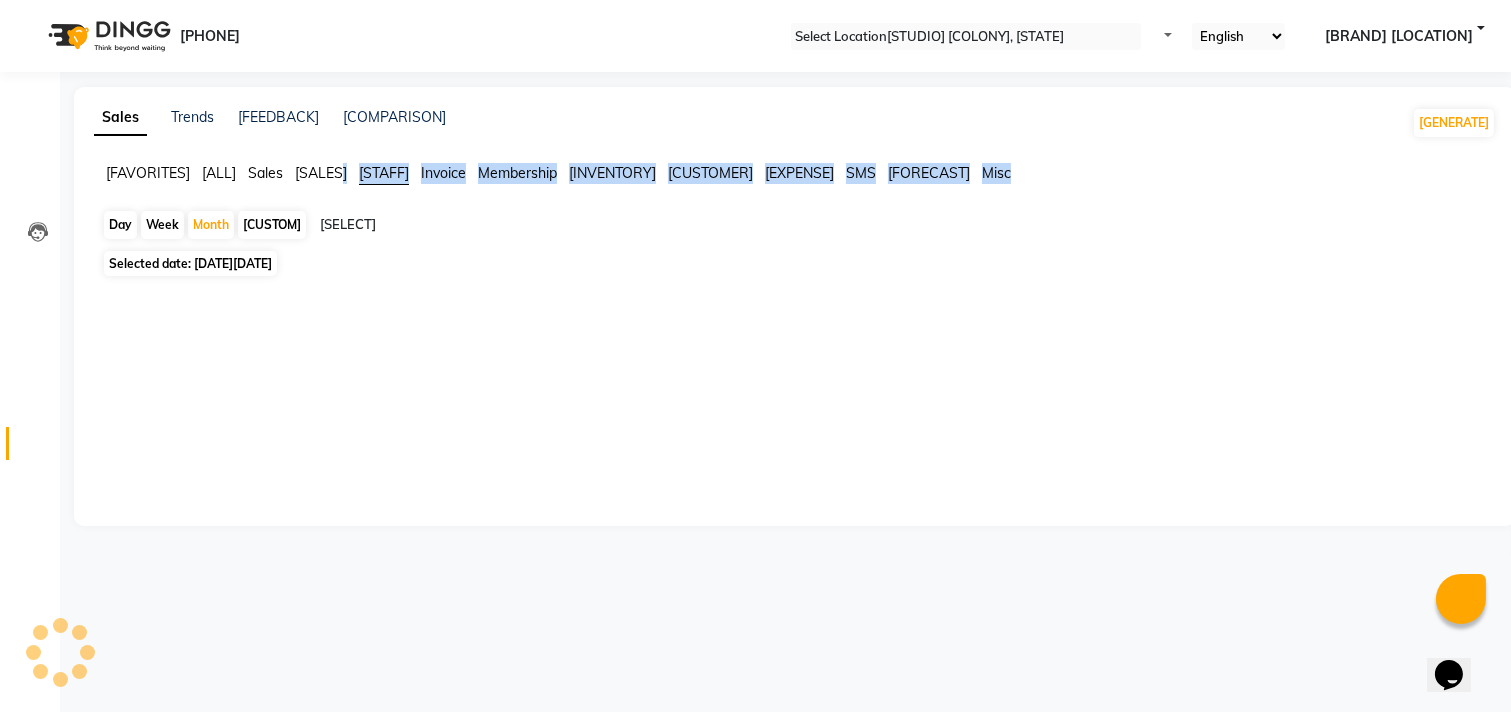 click on "[STAFF]" at bounding box center (384, 173) 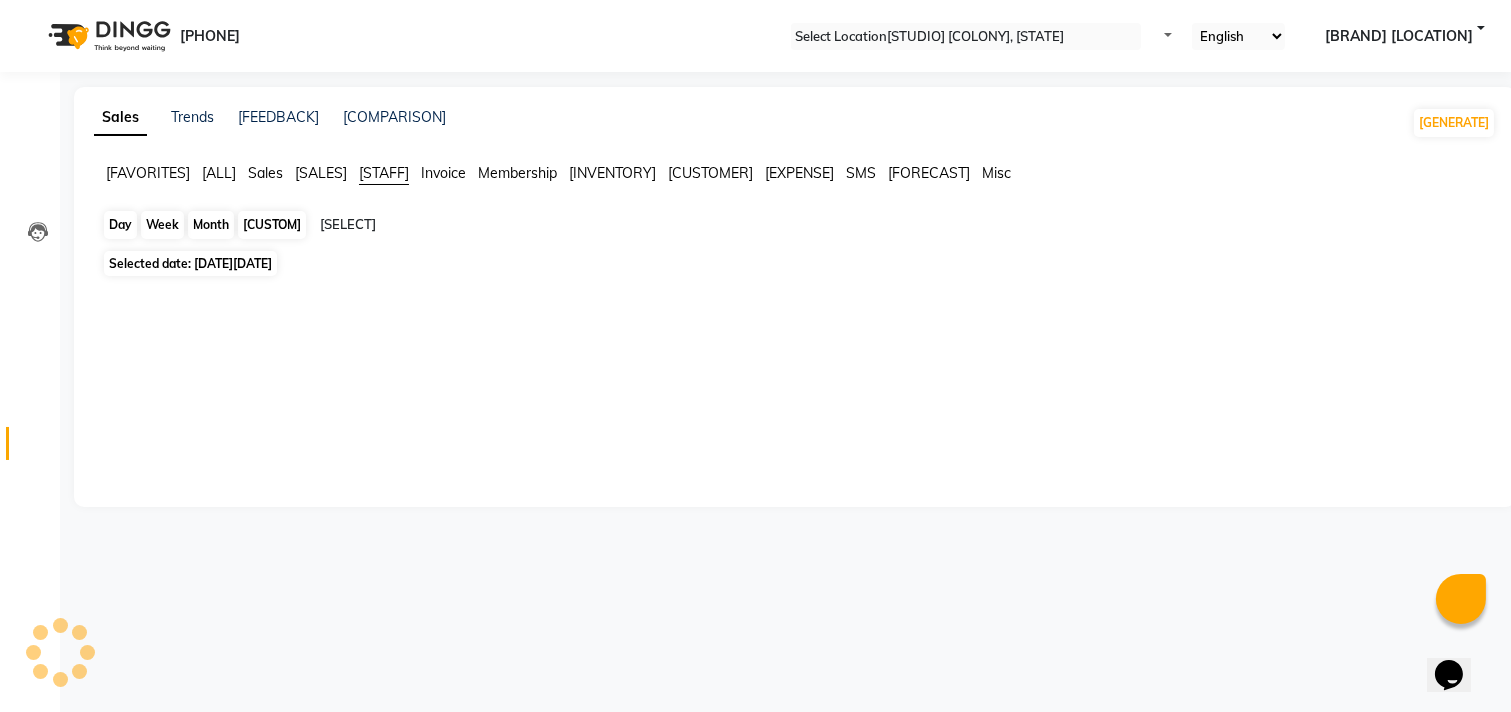 click on "Month" at bounding box center [211, 225] 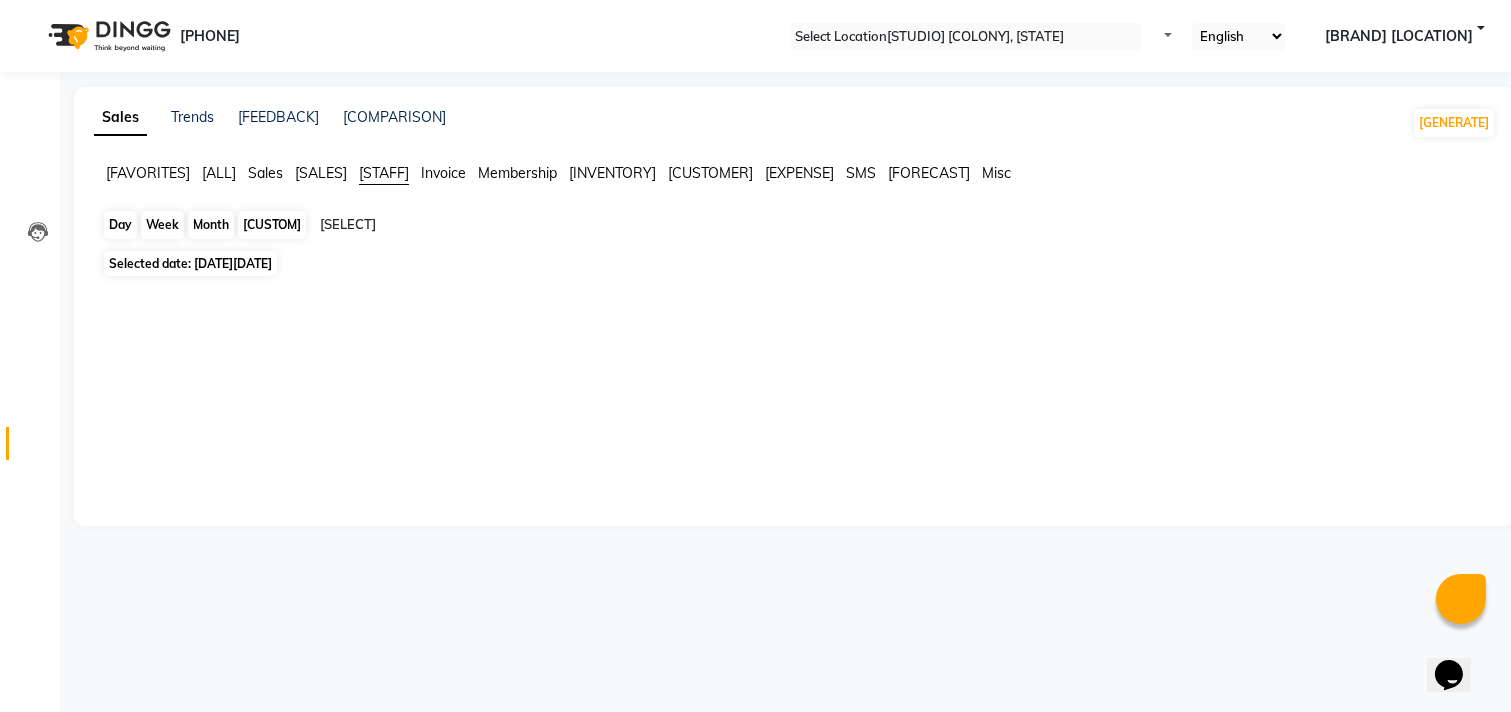 click on "Month" at bounding box center (211, 225) 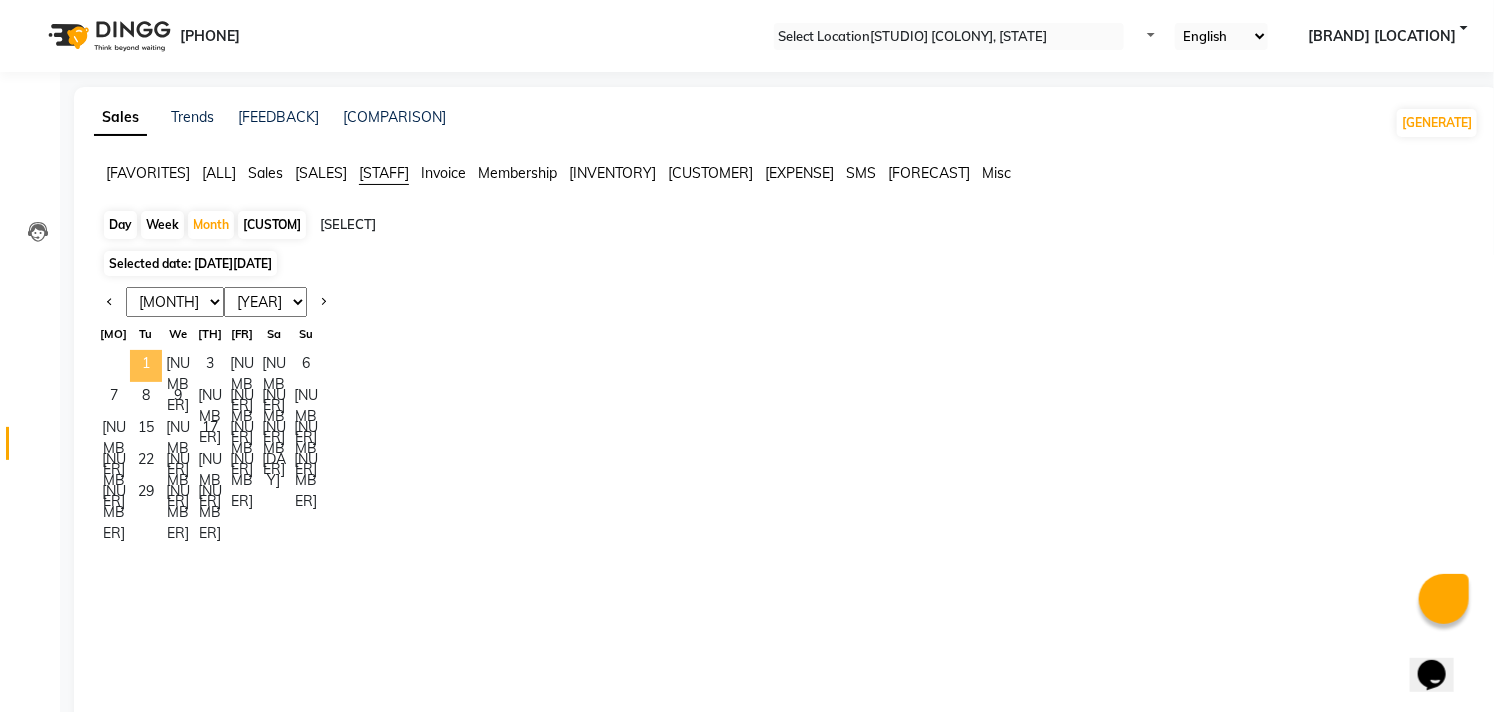 click on "1" at bounding box center [146, 366] 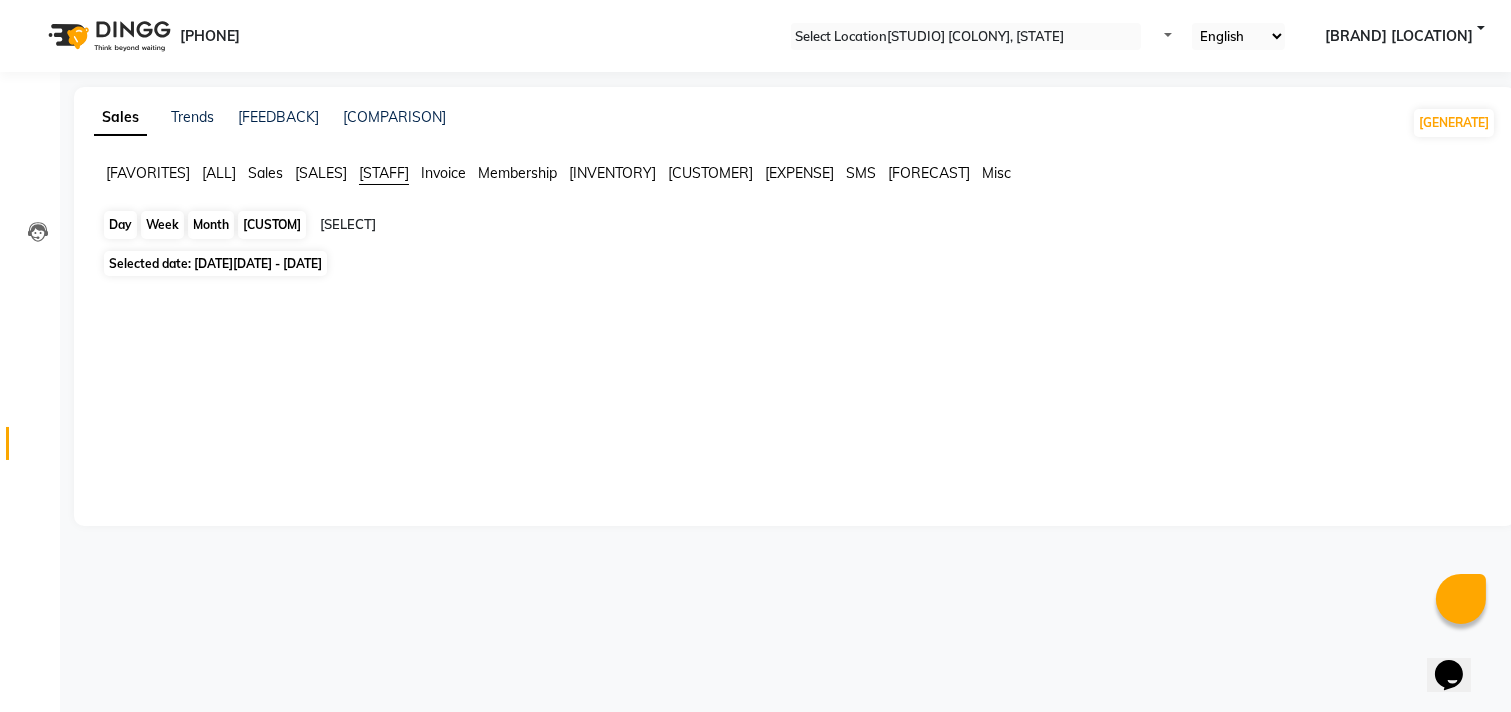 click on "Month" at bounding box center (211, 225) 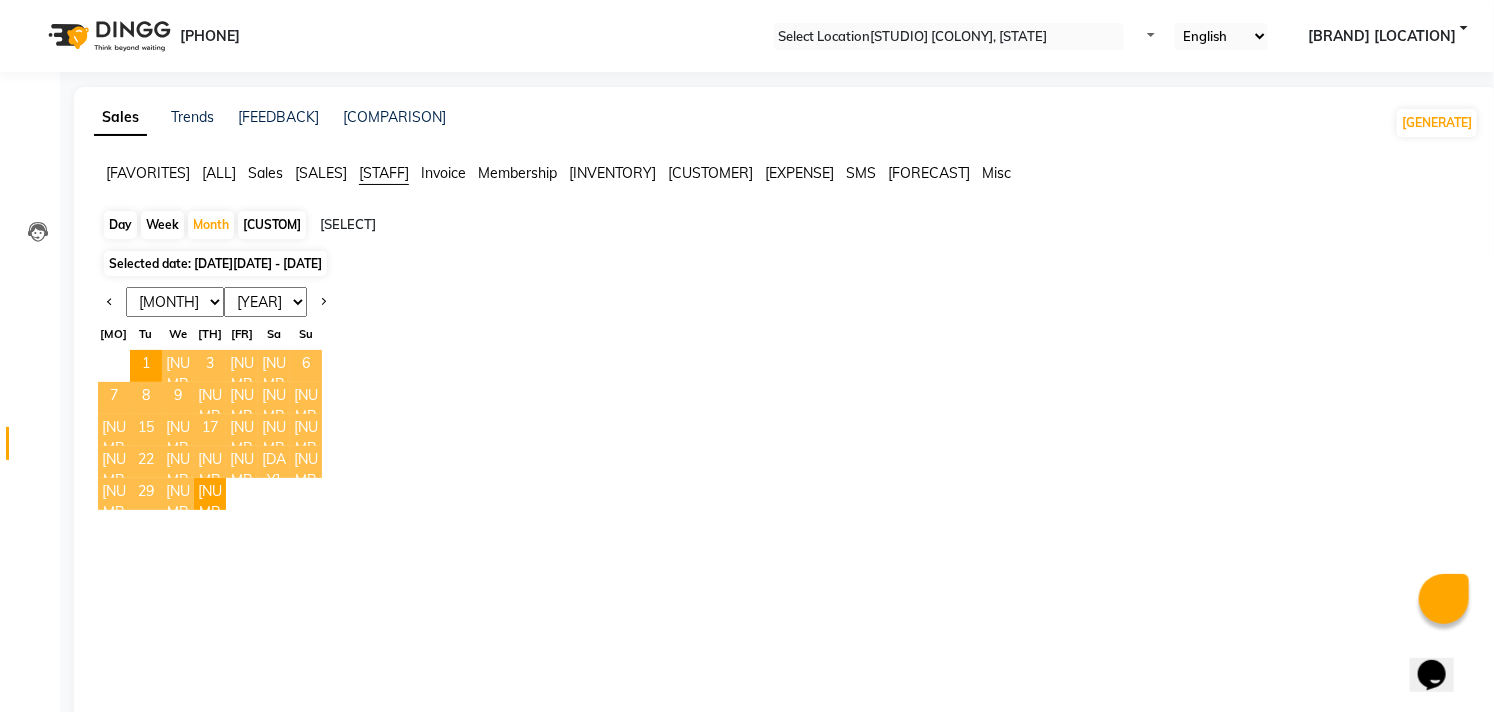 click on "Jan Feb Mar Apr May Jun Jul Aug Sep Oct Nov Dec" at bounding box center (175, 302) 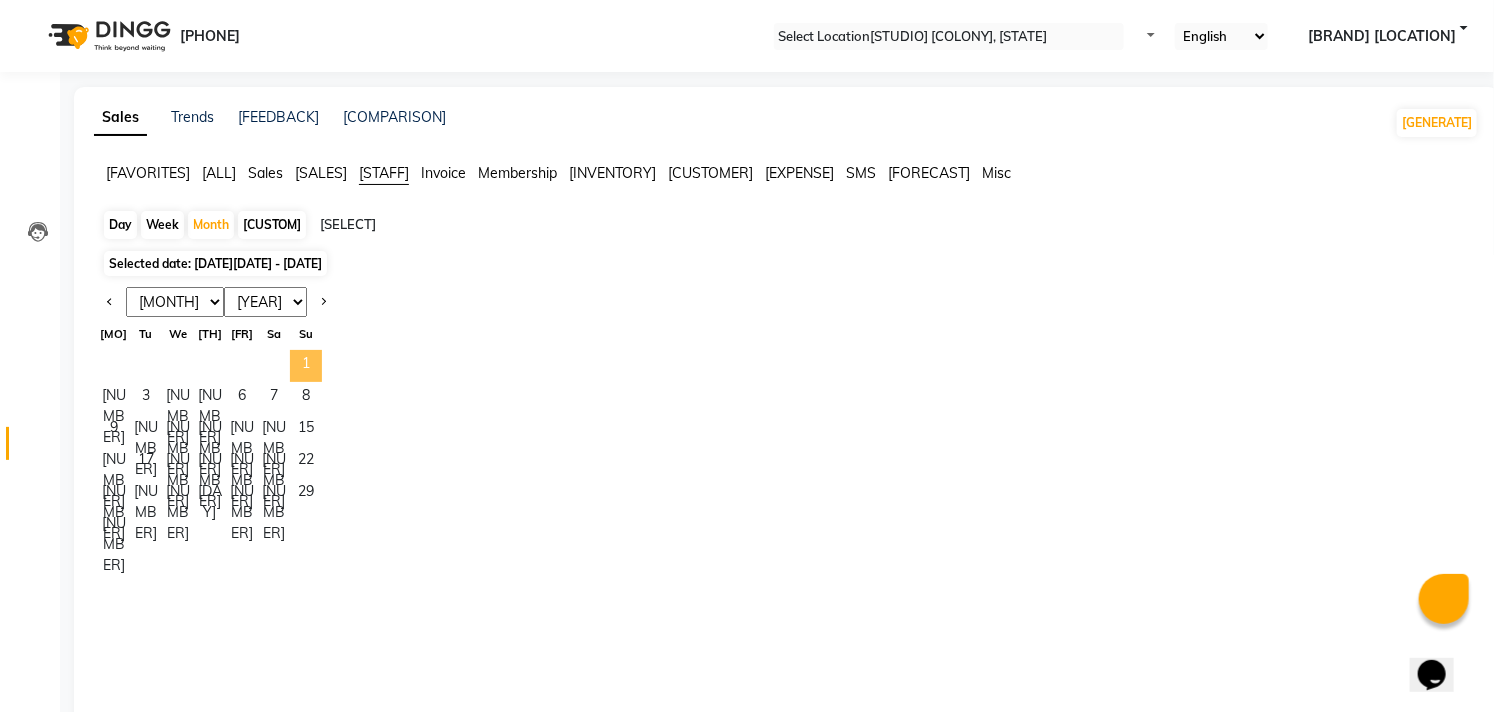 click on "1" at bounding box center [306, 366] 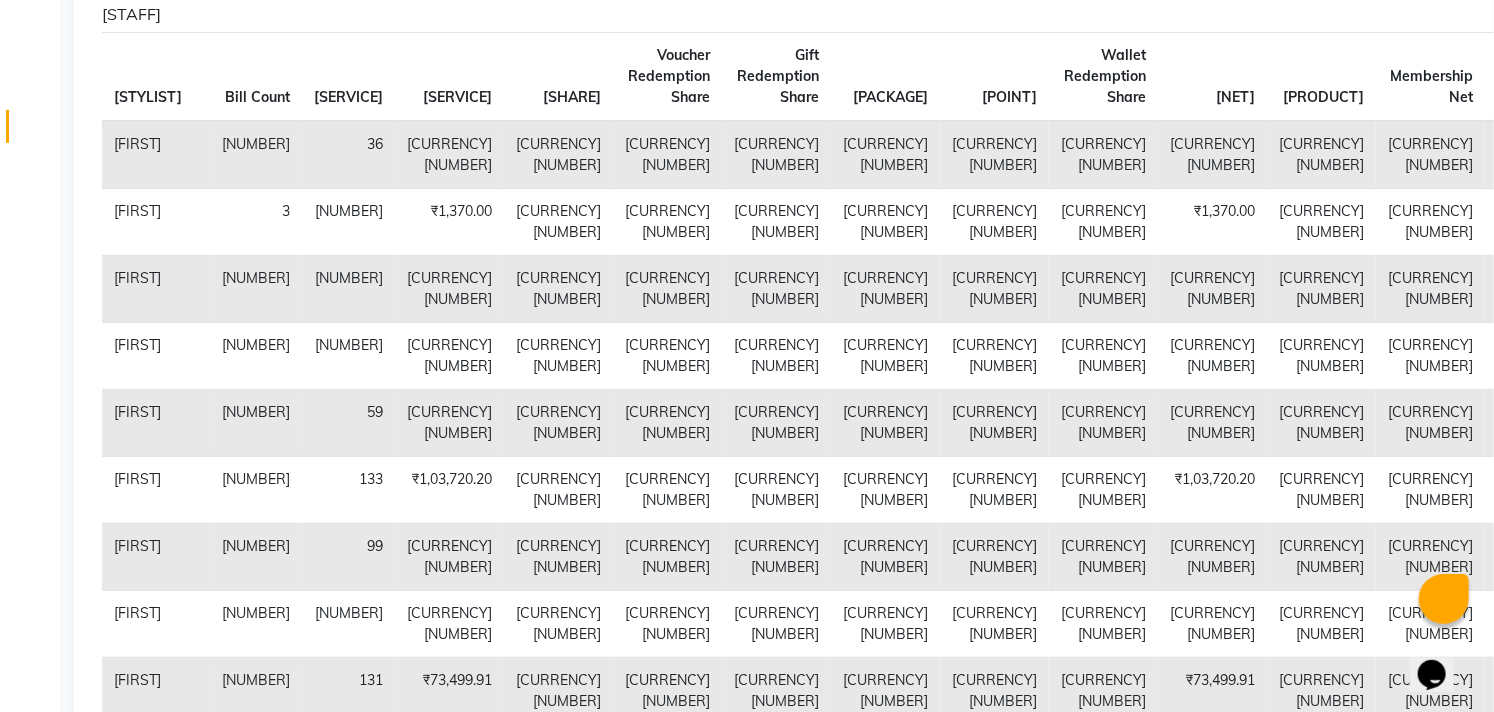 scroll, scrollTop: 251, scrollLeft: 0, axis: vertical 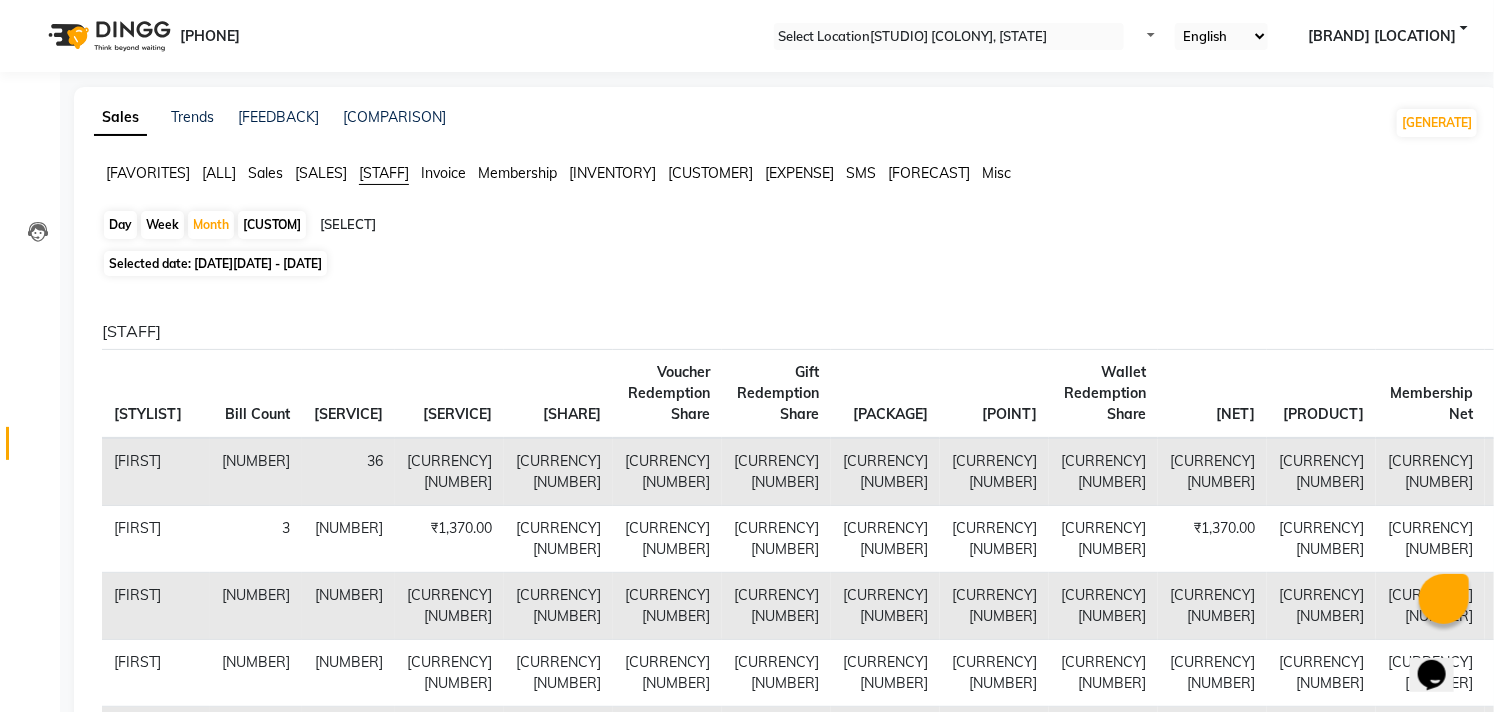click on "[FAVORITES] [ALL] [SALES] [SALES] [TARGET] [STAFF] [INVOICE] [MEMBERSHIP] [INVENTORY] [CUSTOMER] [EXPENSE] [SMS] [FORECAST] [MISC]" at bounding box center [786, 174] 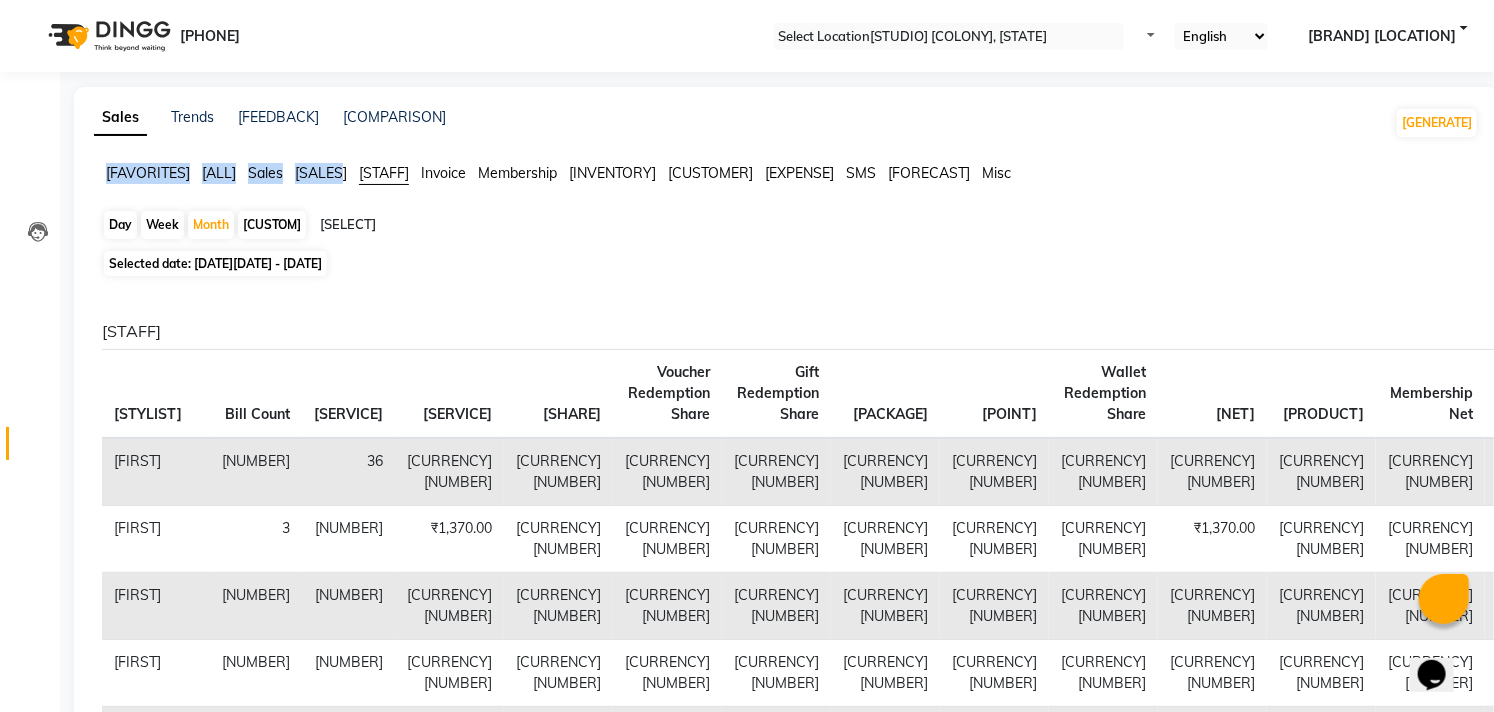click on "[FAVORITES] [ALL] [SALES] [SALES] [TARGET] [STAFF] [INVOICE] [MEMBERSHIP] [INVENTORY] [CUSTOMER] [EXPENSE] [SMS] [FORECAST] [MISC]" at bounding box center [786, 174] 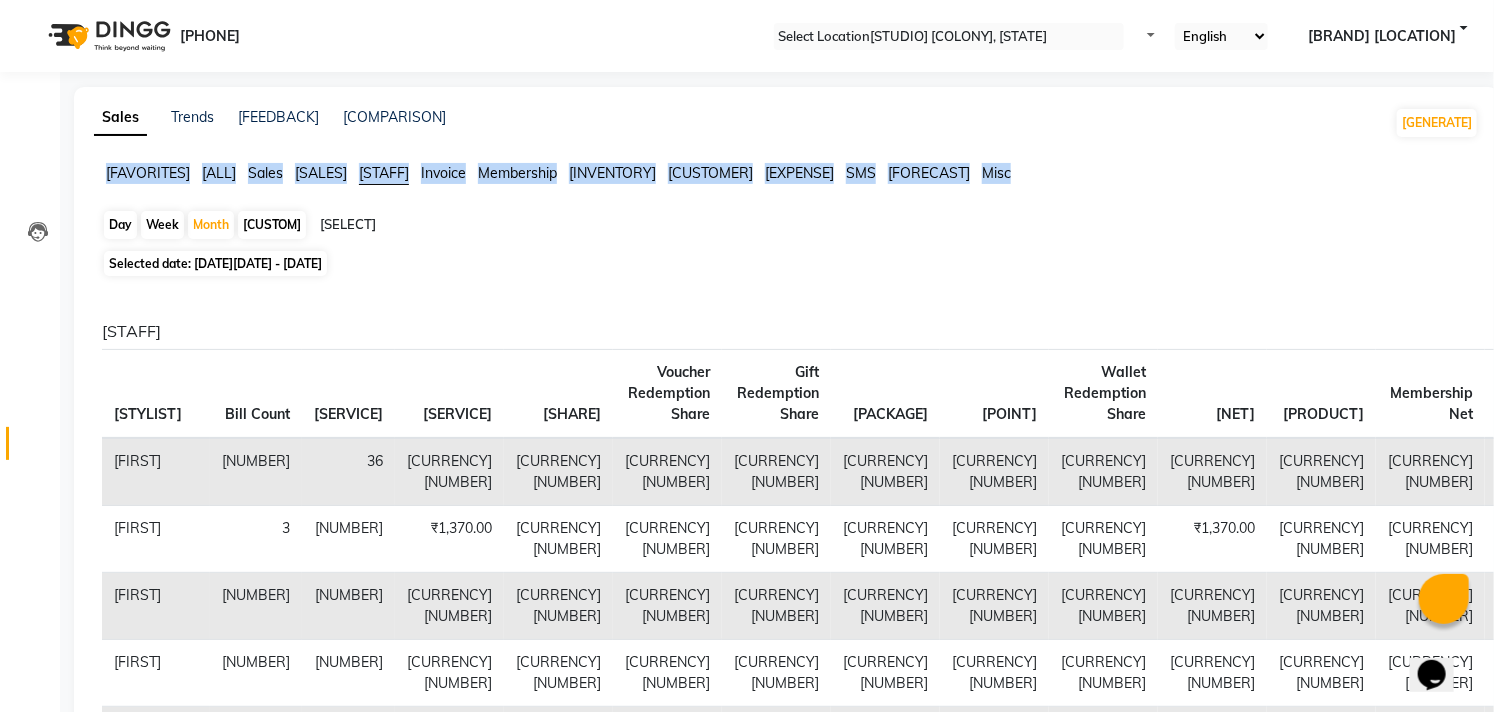click on "[ALL]" at bounding box center (148, 173) 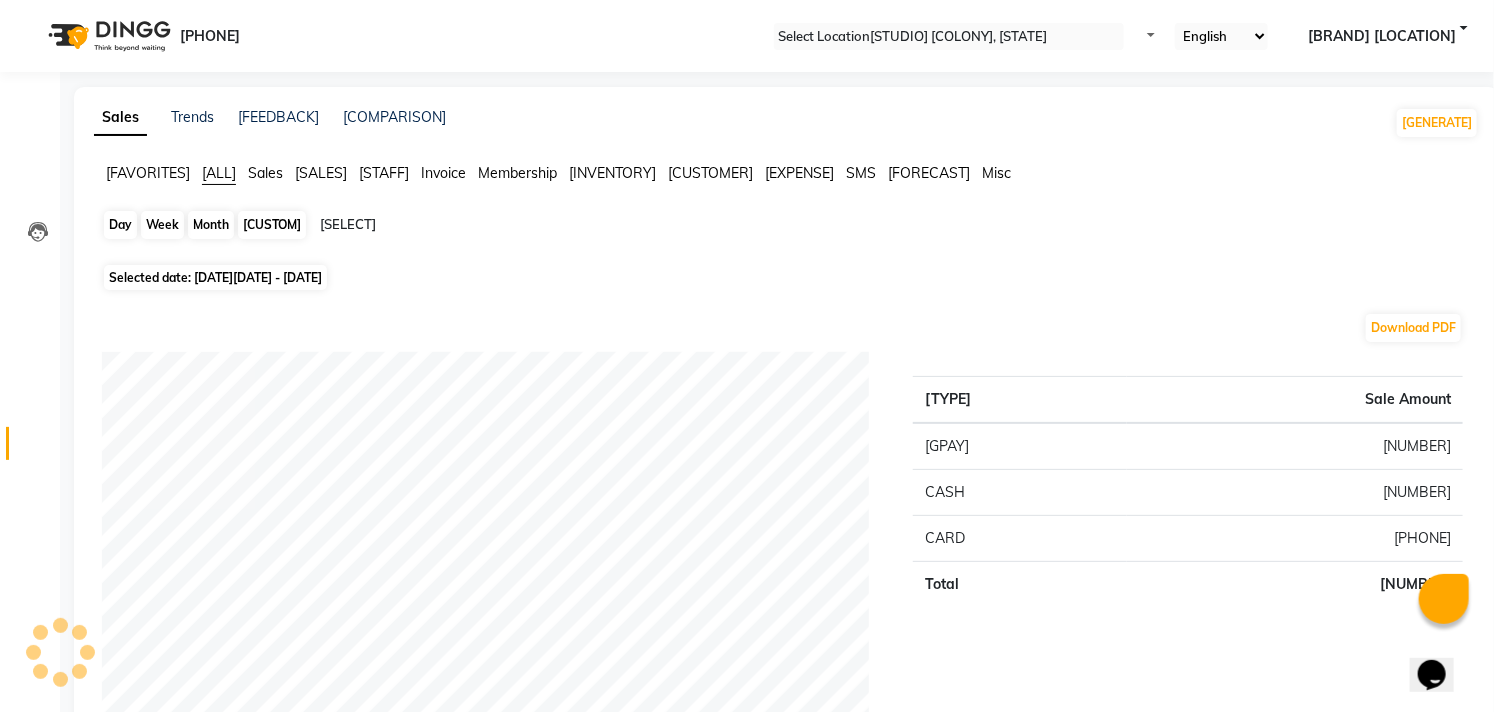 drag, startPoint x: 237, startPoint y: 221, endPoint x: 245, endPoint y: 233, distance: 14.422205 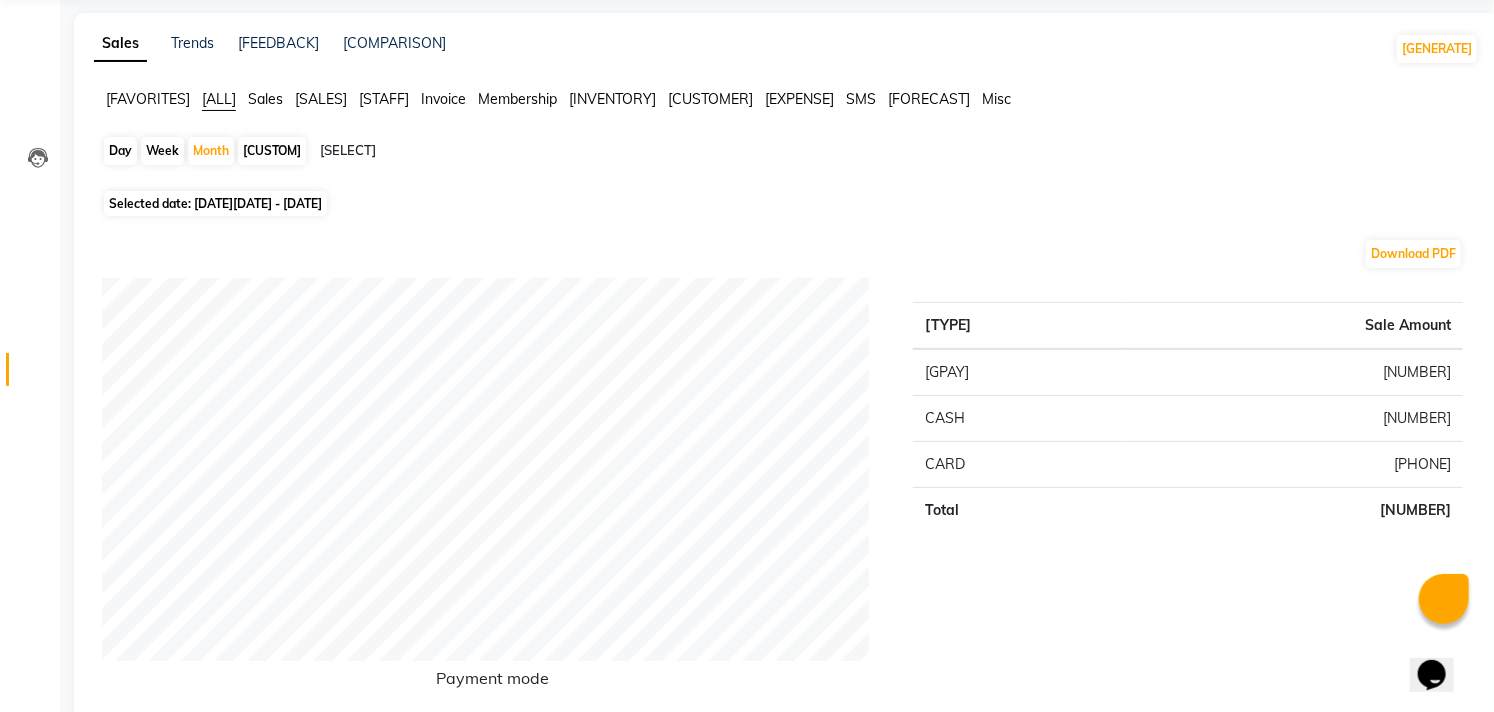 scroll, scrollTop: 103, scrollLeft: 0, axis: vertical 